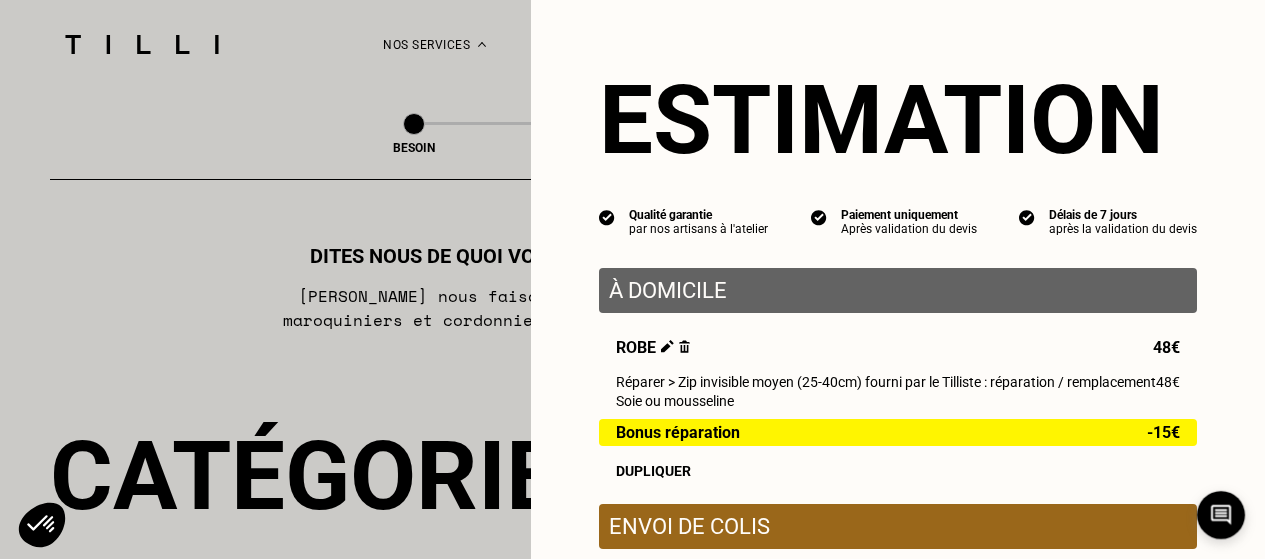 scroll, scrollTop: 2798, scrollLeft: 0, axis: vertical 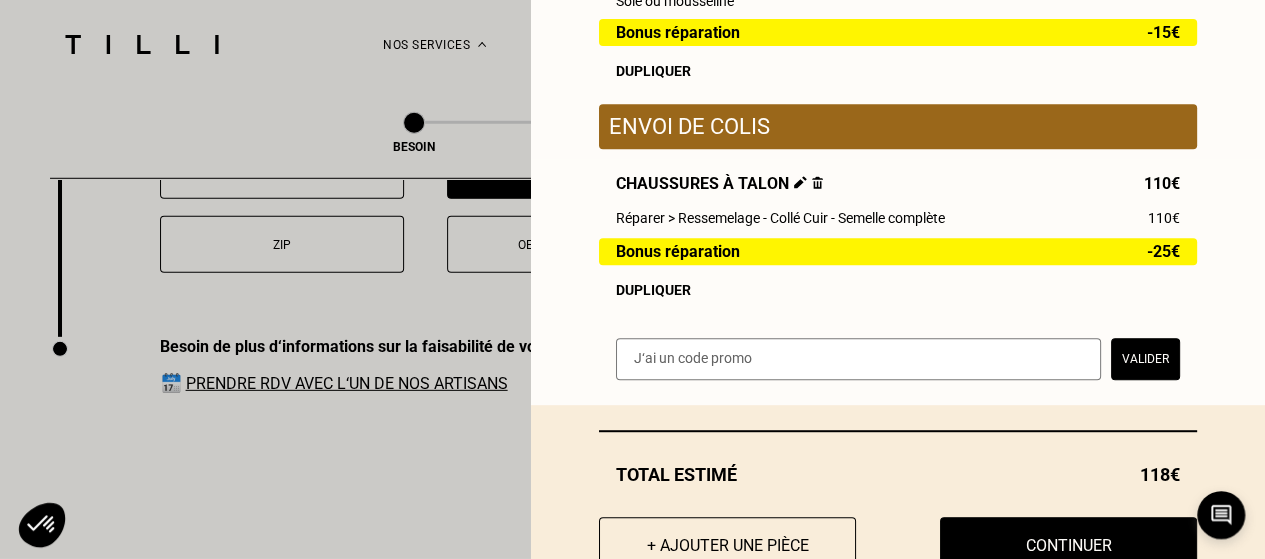 click at bounding box center [817, 182] 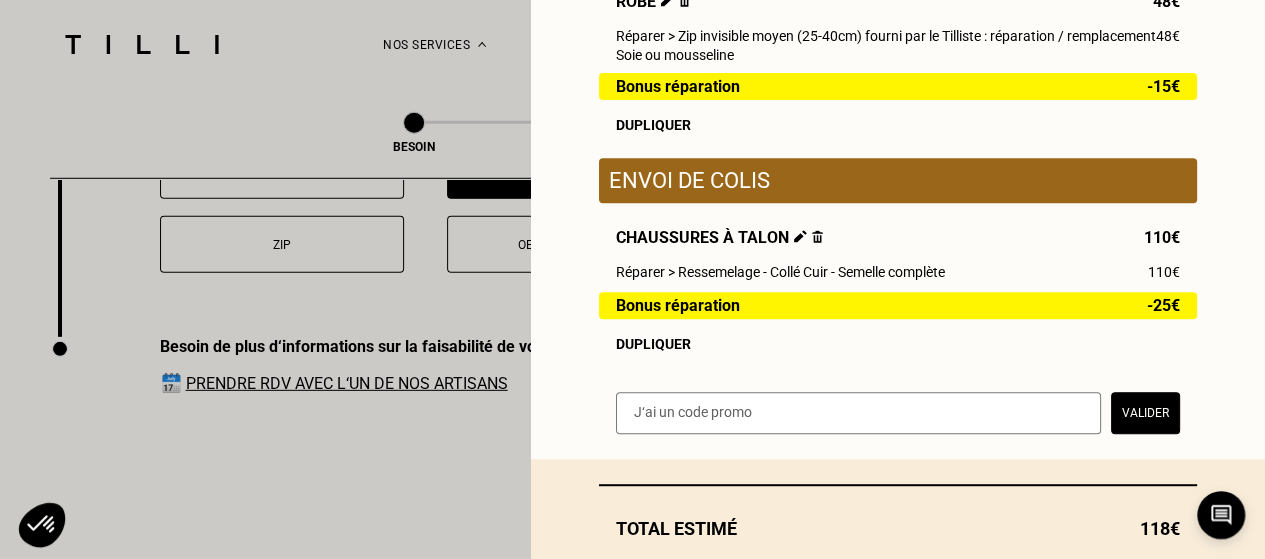 scroll, scrollTop: 374, scrollLeft: 0, axis: vertical 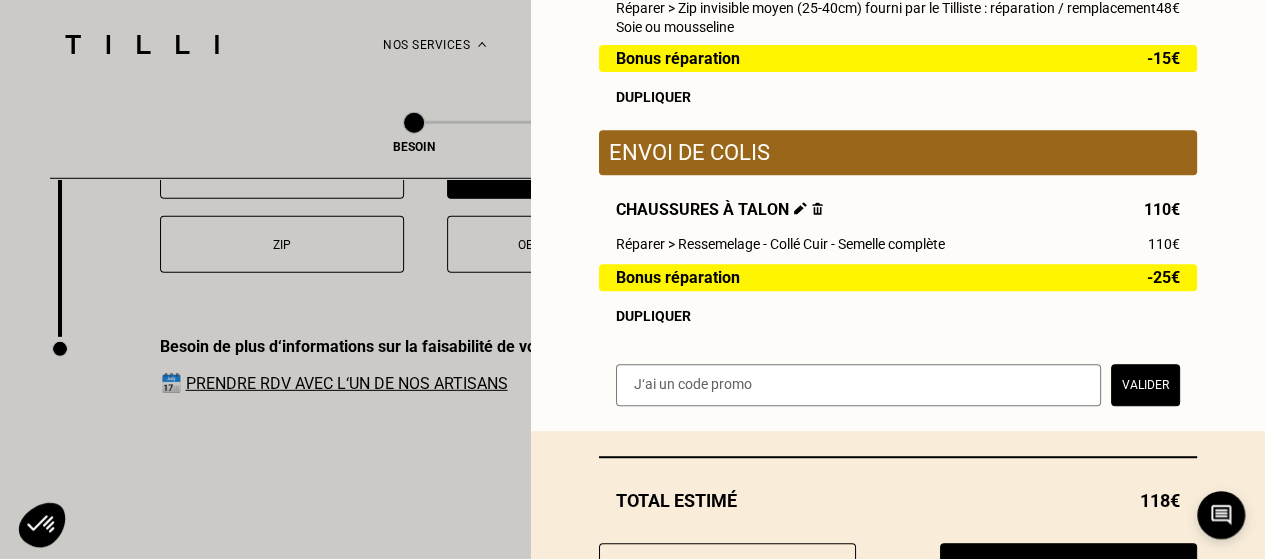 click at bounding box center [817, 208] 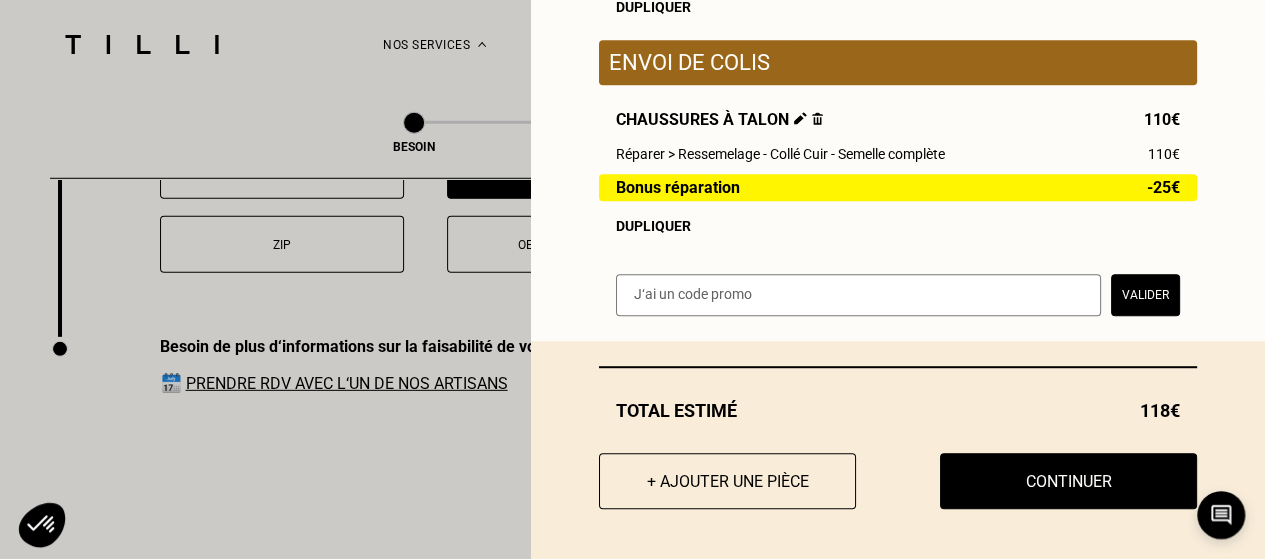 scroll, scrollTop: 0, scrollLeft: 0, axis: both 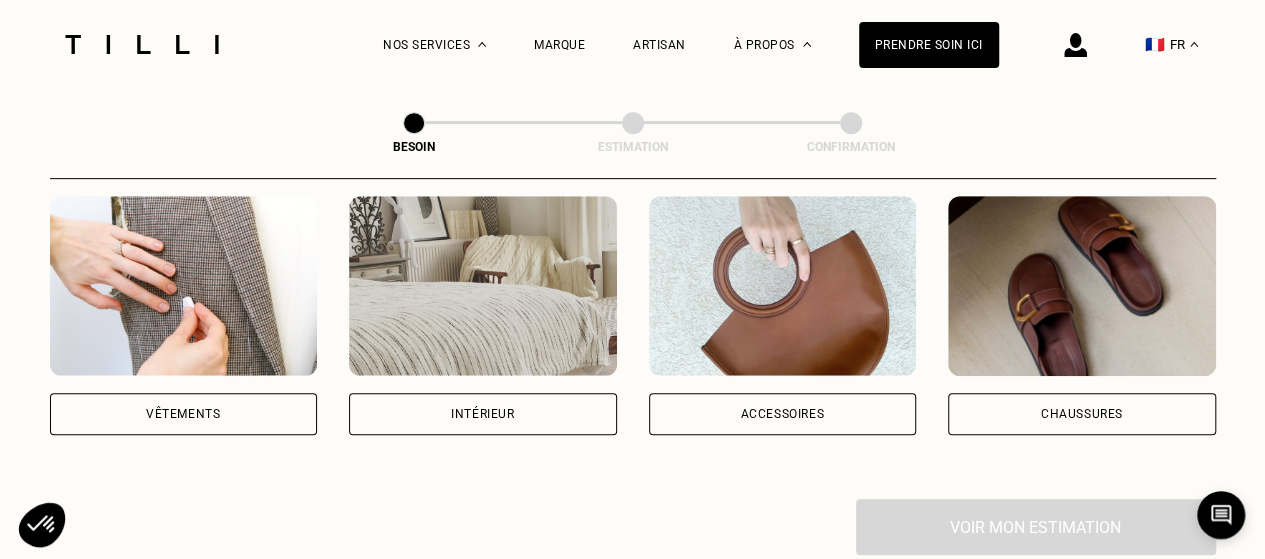 click on "Vêtements" at bounding box center (183, 414) 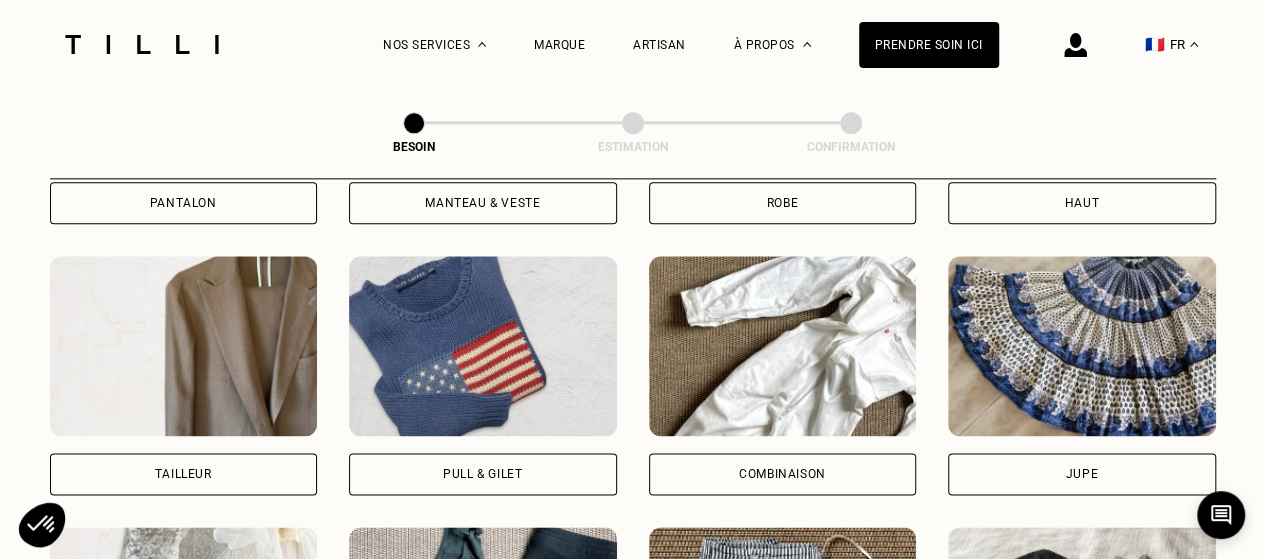 scroll, scrollTop: 754, scrollLeft: 0, axis: vertical 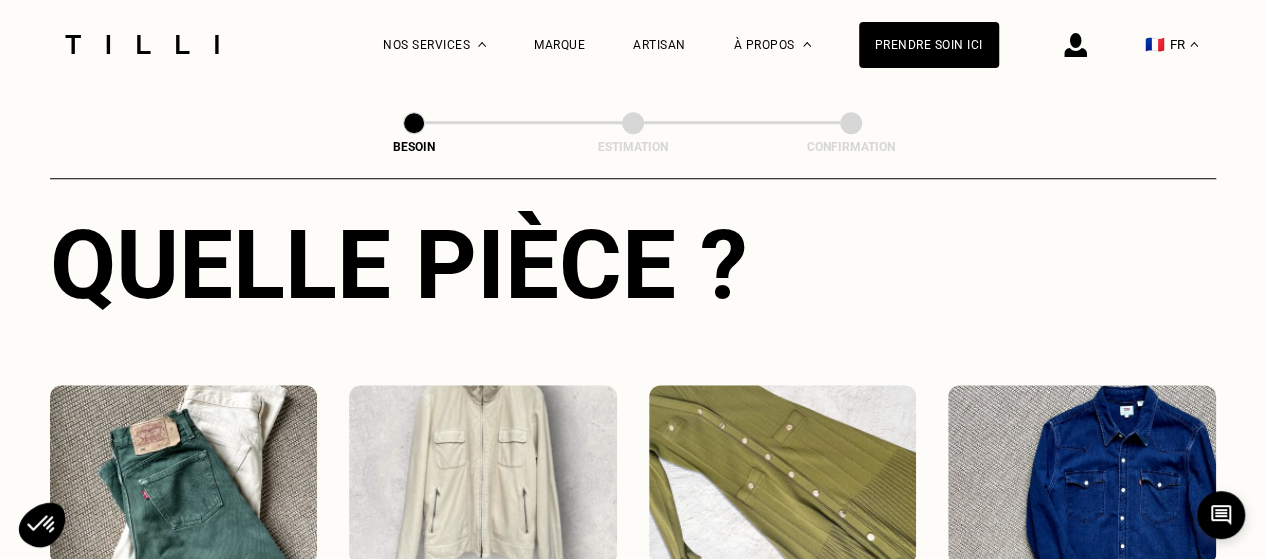 click at bounding box center (783, 475) 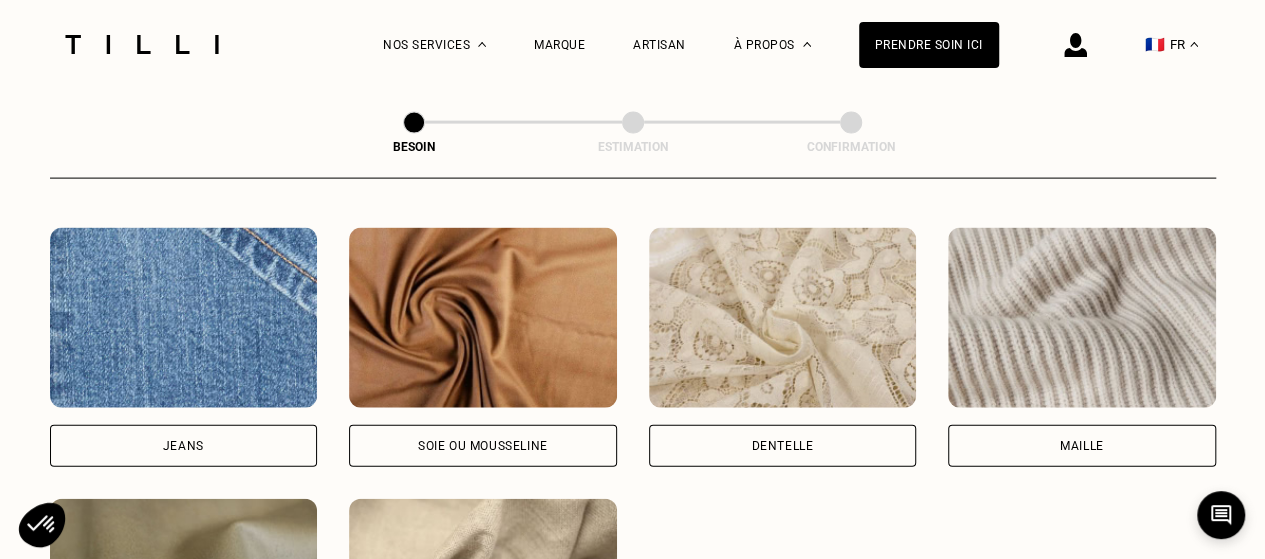 scroll, scrollTop: 2156, scrollLeft: 0, axis: vertical 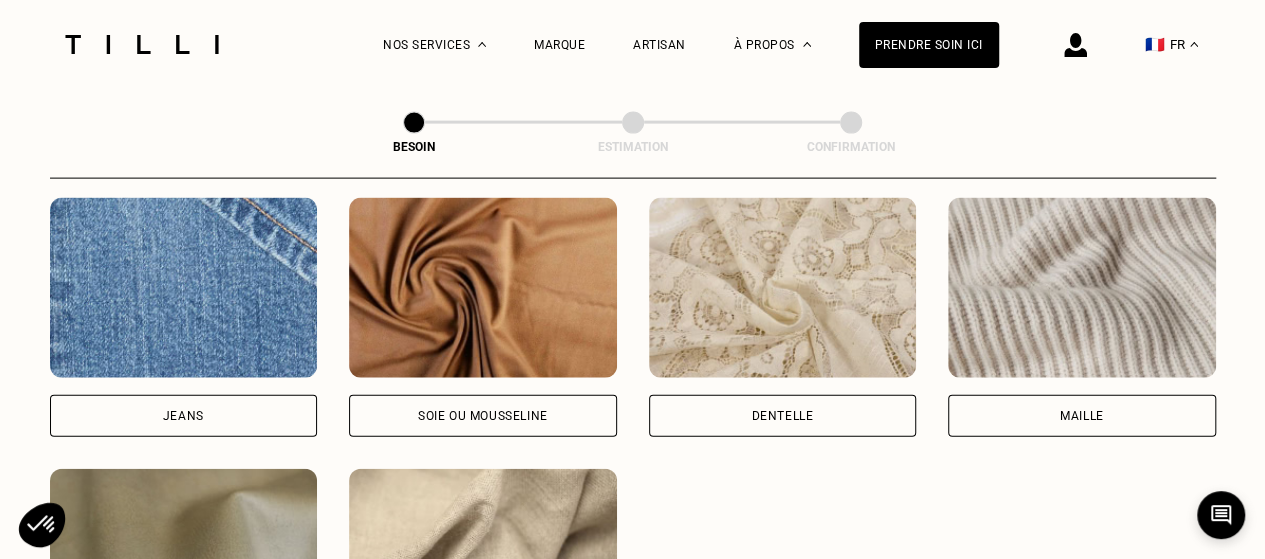 click at bounding box center (483, 288) 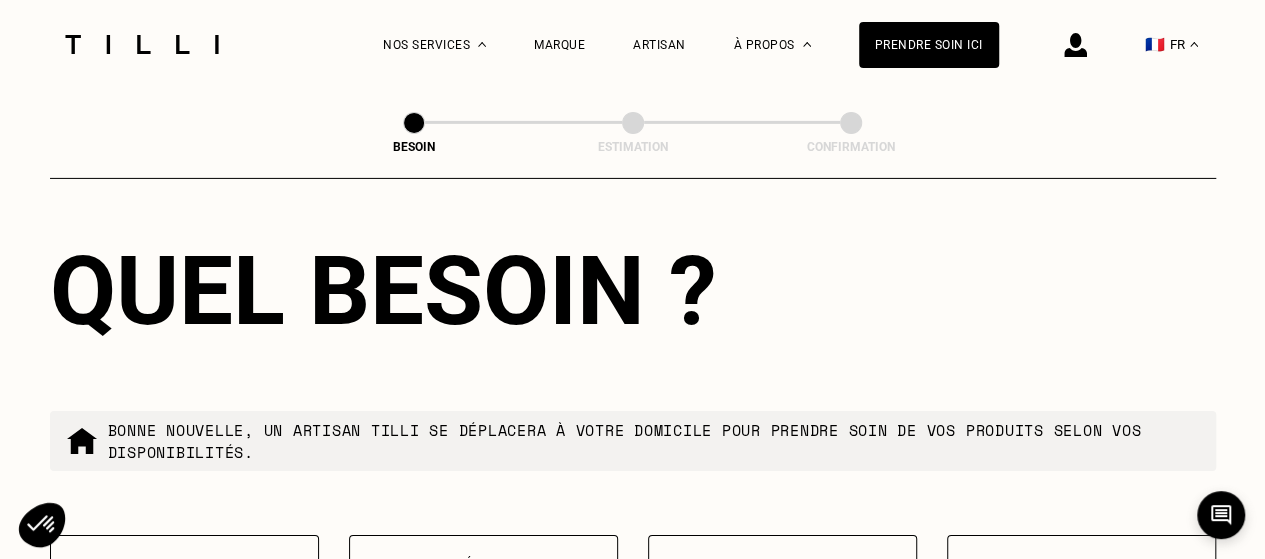 scroll, scrollTop: 3486, scrollLeft: 0, axis: vertical 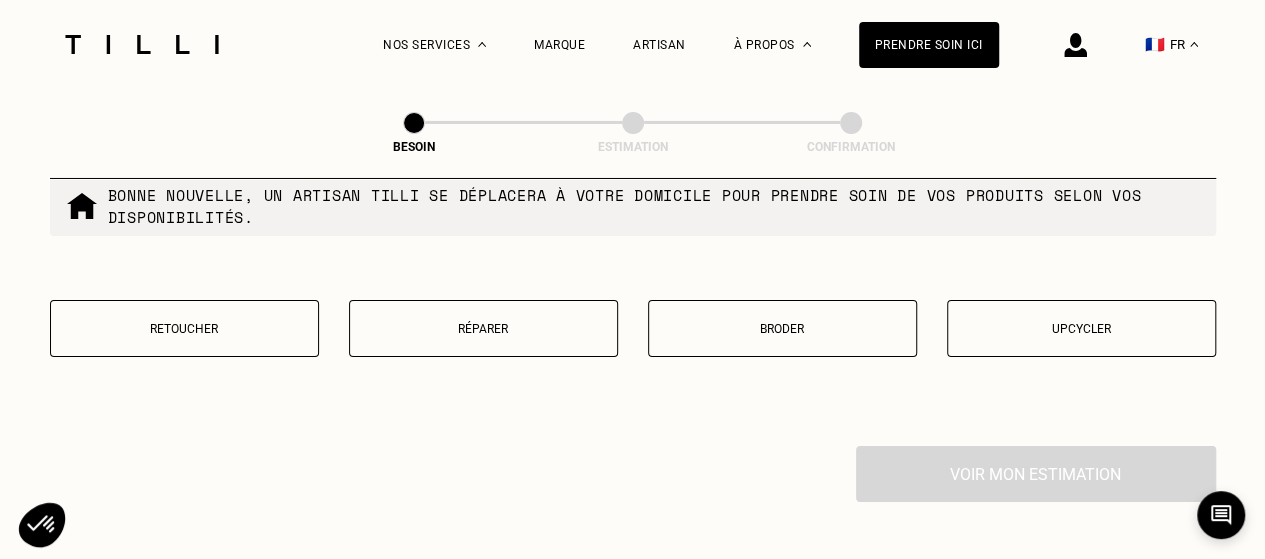 click on "Retoucher" at bounding box center [184, 328] 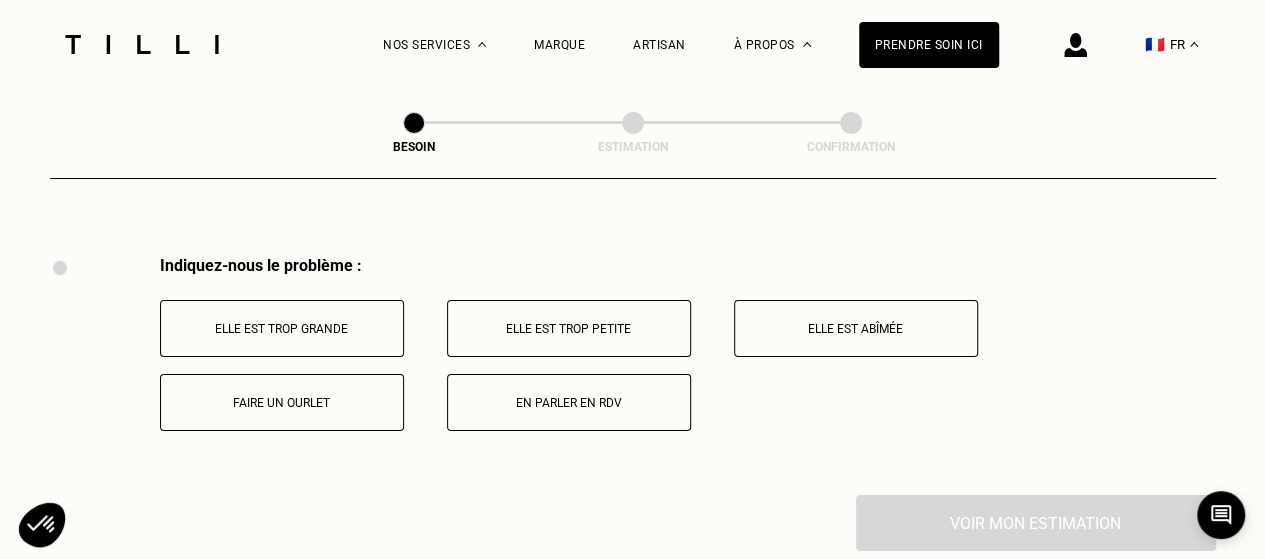 scroll, scrollTop: 3696, scrollLeft: 0, axis: vertical 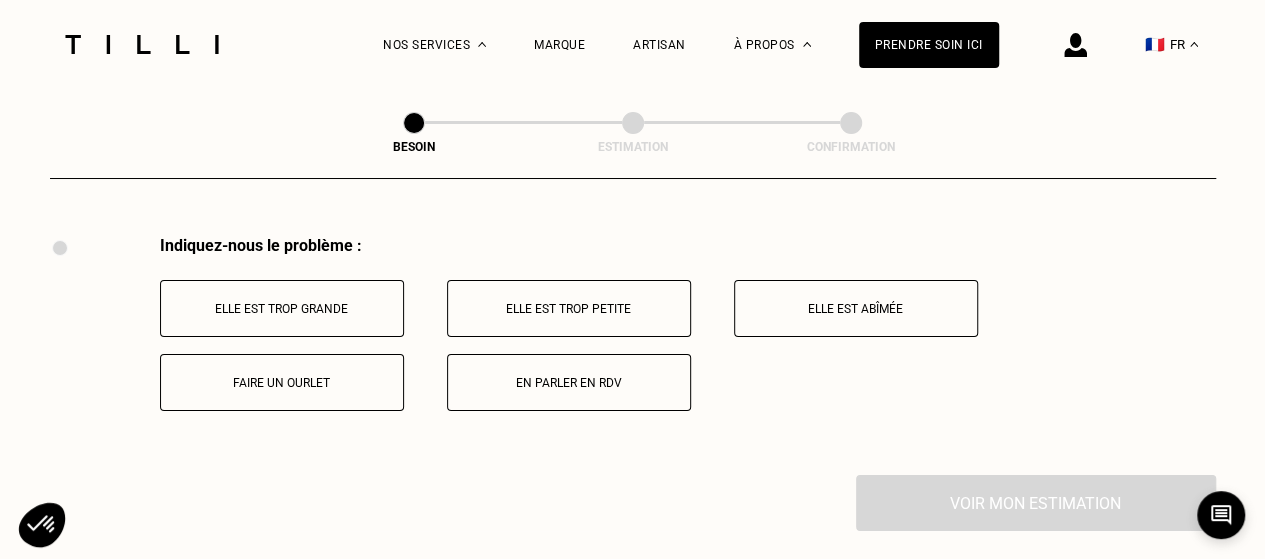 click on "En parler en RDV" at bounding box center (569, 383) 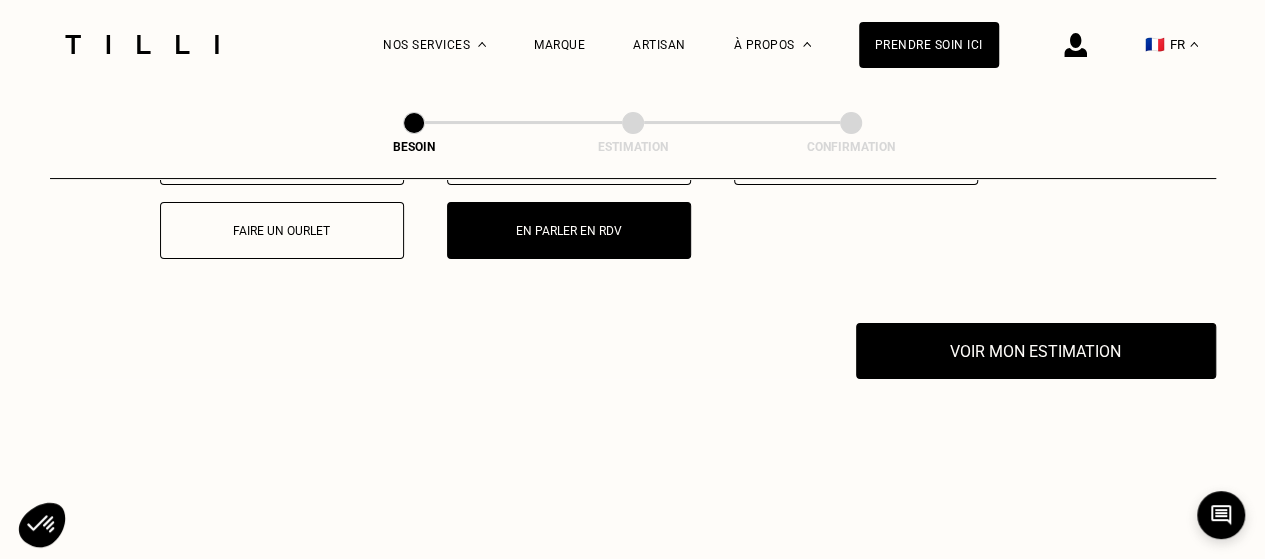 scroll, scrollTop: 3935, scrollLeft: 0, axis: vertical 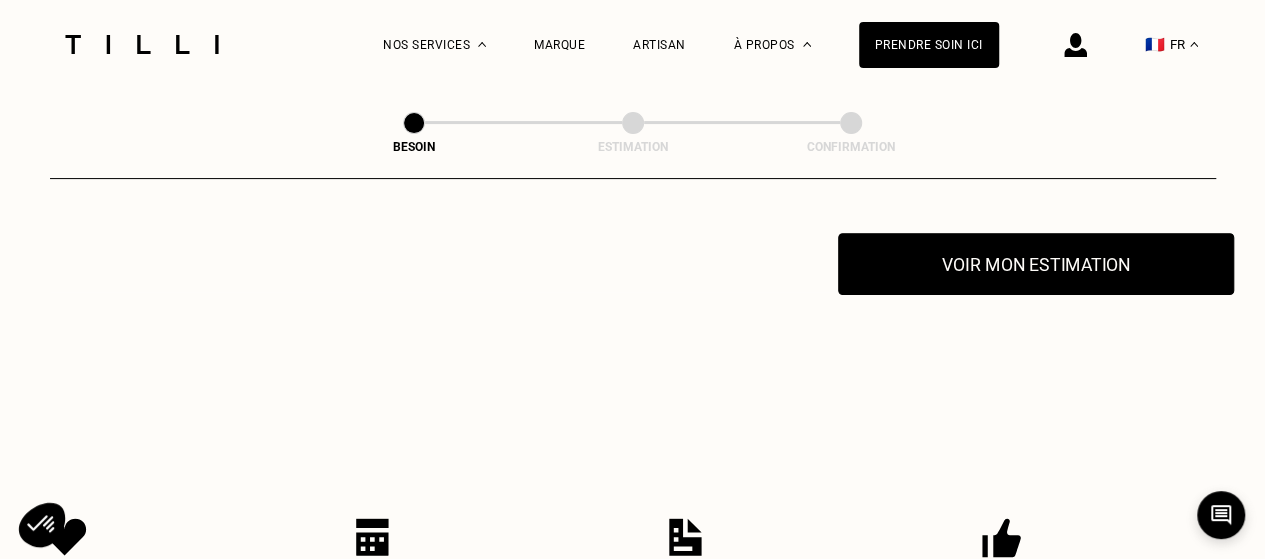 click on "Voir mon estimation" at bounding box center [1036, 264] 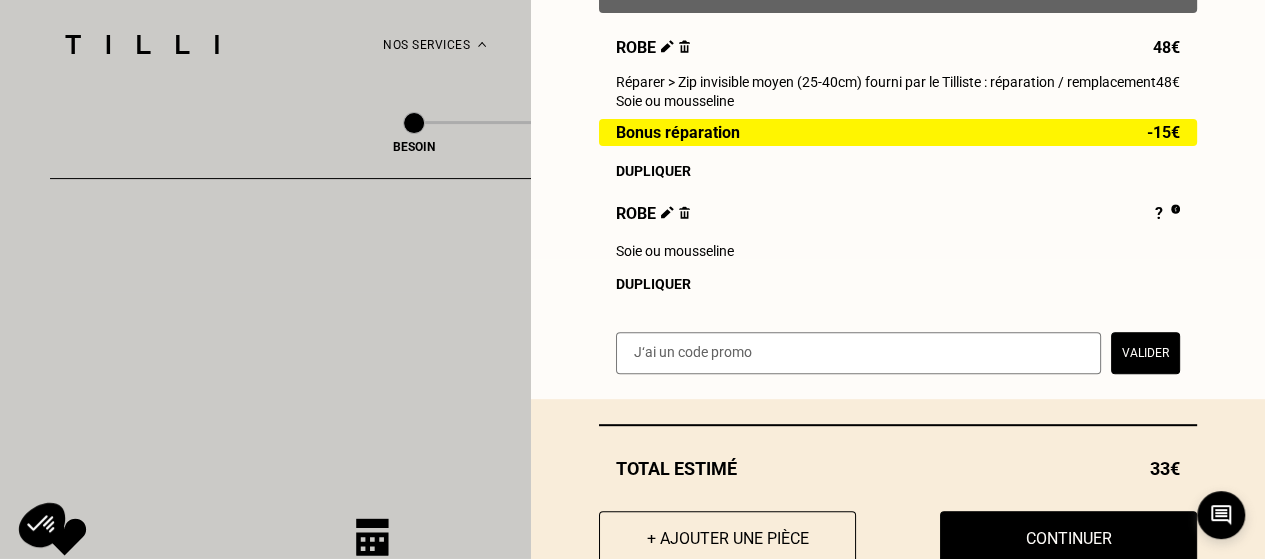 scroll, scrollTop: 366, scrollLeft: 0, axis: vertical 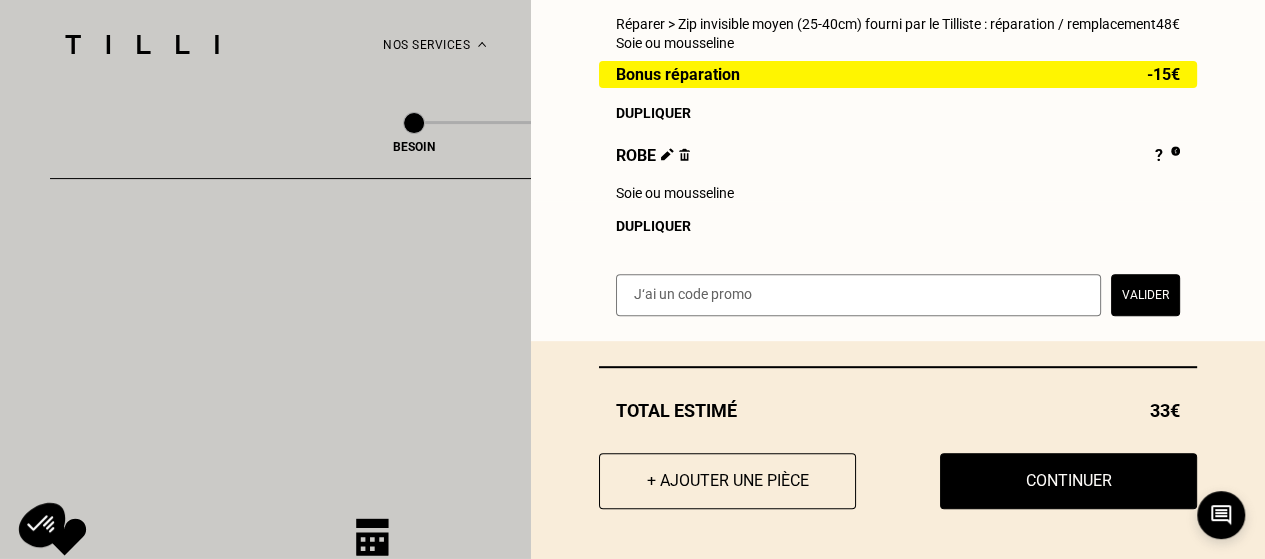 drag, startPoint x: 198, startPoint y: 193, endPoint x: 349, endPoint y: 11, distance: 236.48466 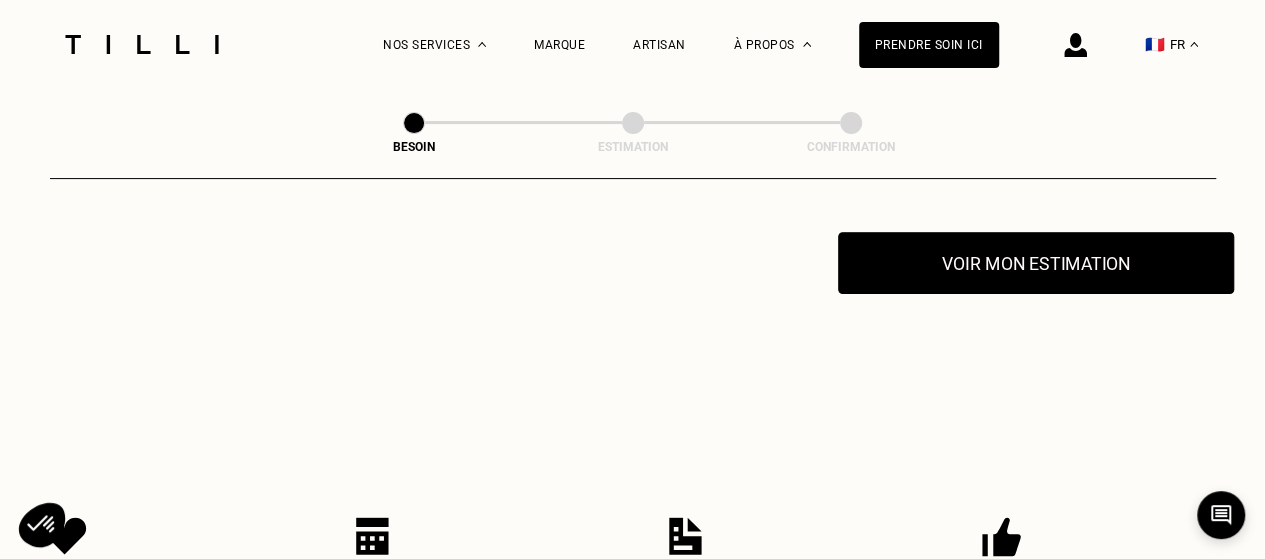 scroll, scrollTop: 3935, scrollLeft: 0, axis: vertical 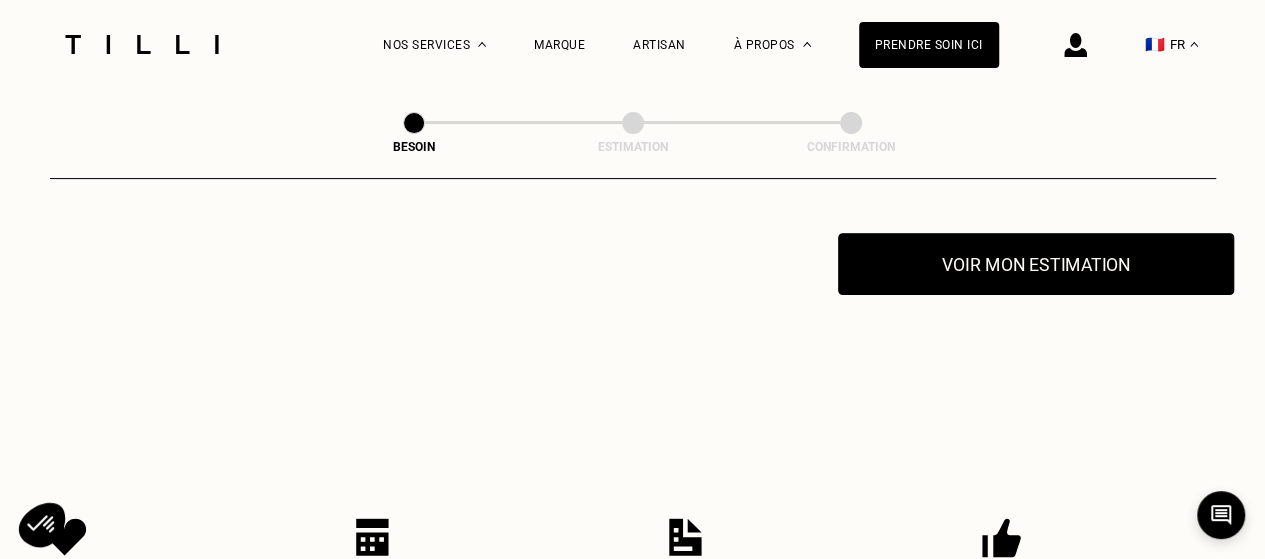 click on "Voir mon estimation" at bounding box center [1036, 264] 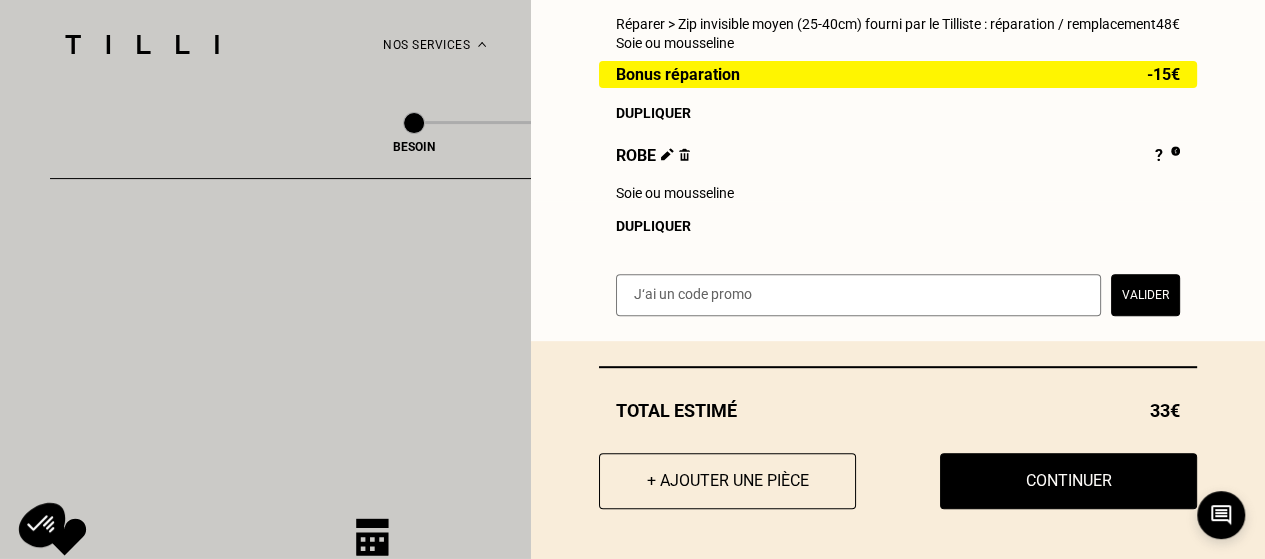 scroll, scrollTop: 366, scrollLeft: 0, axis: vertical 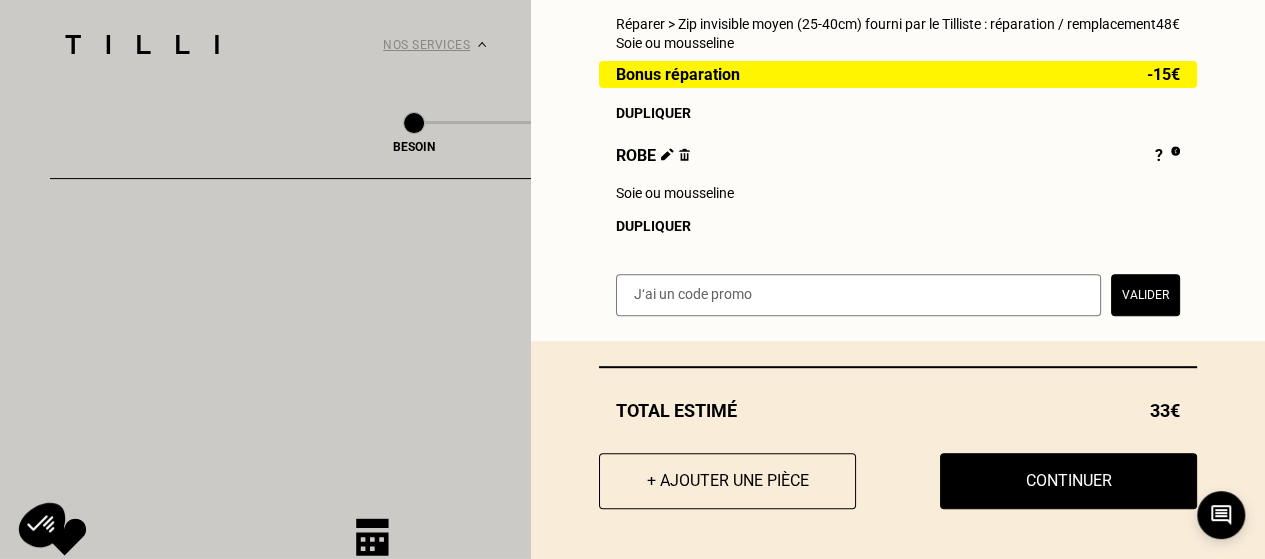 click on "Nos services" at bounding box center [434, 44] 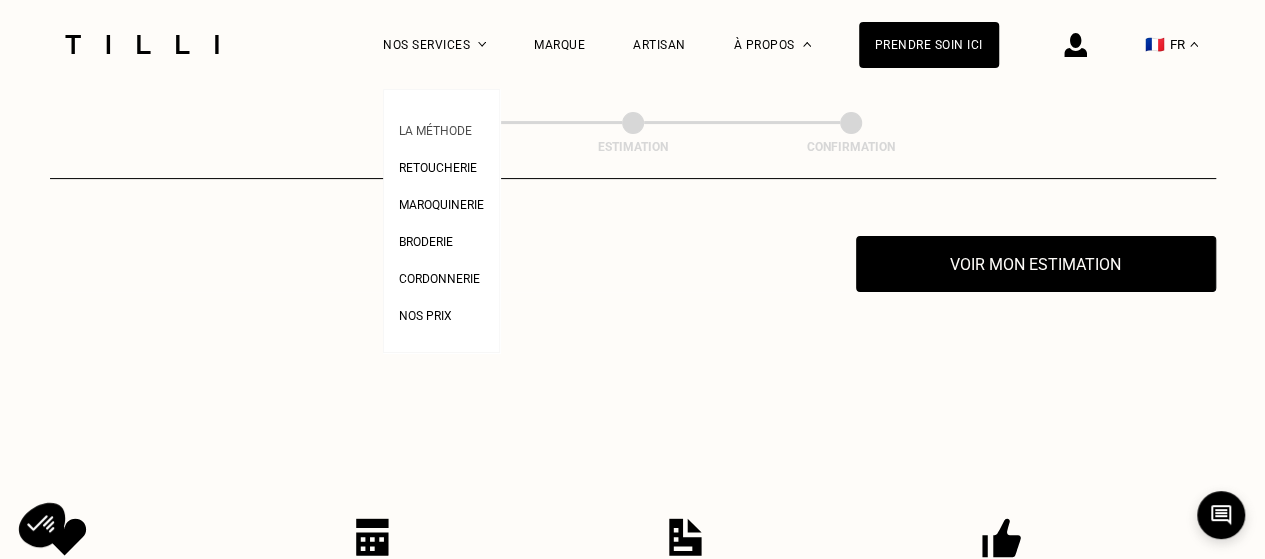 click on "La Méthode" at bounding box center (435, 131) 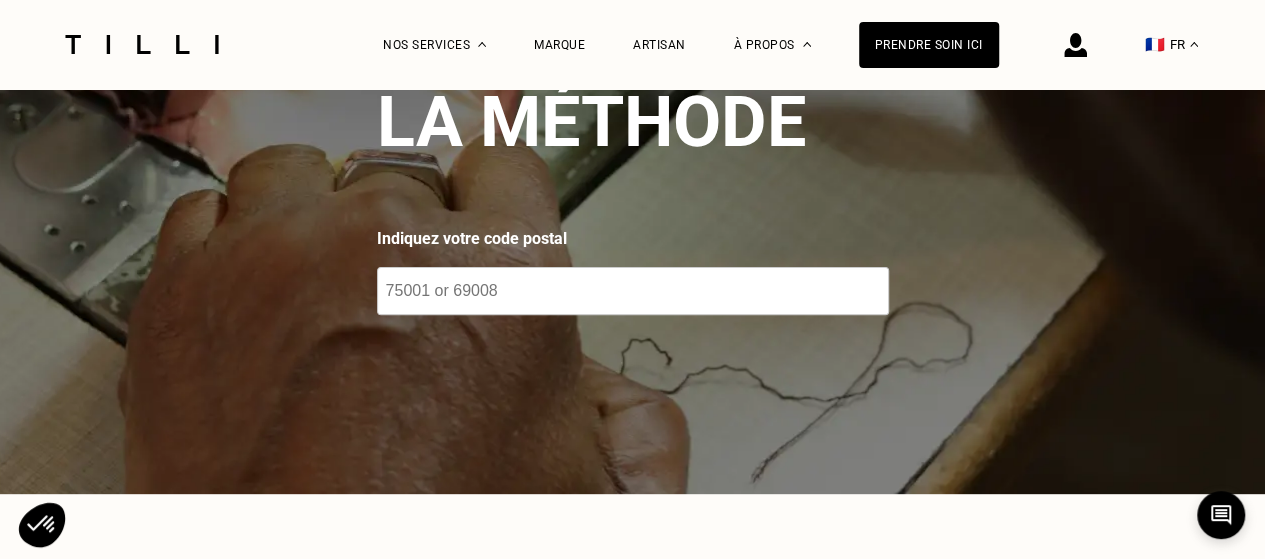 scroll, scrollTop: 200, scrollLeft: 0, axis: vertical 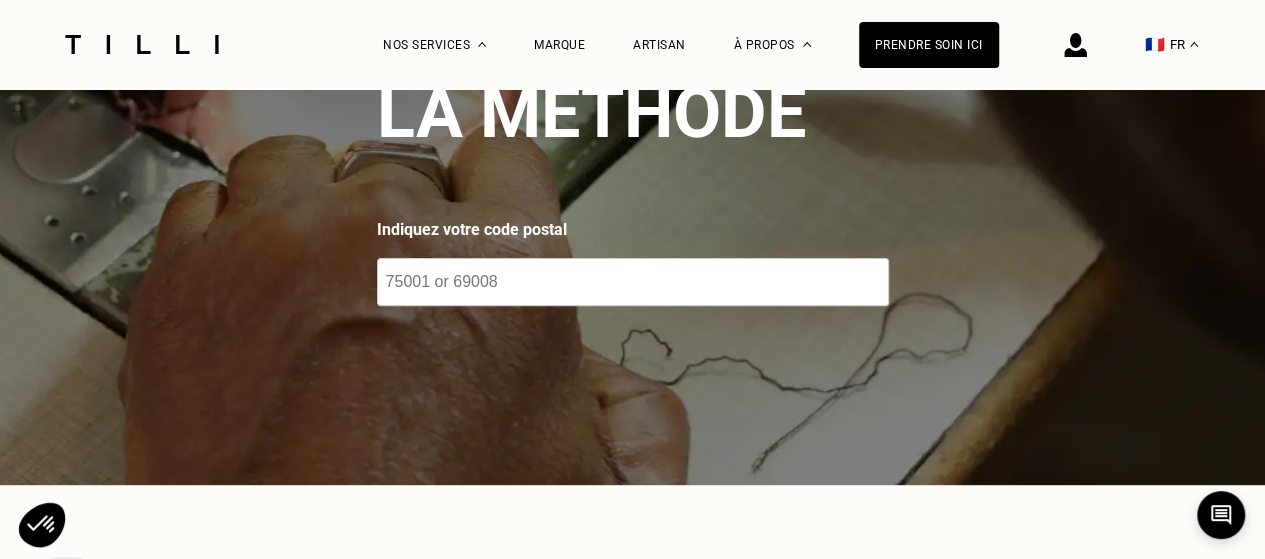 click at bounding box center [633, 282] 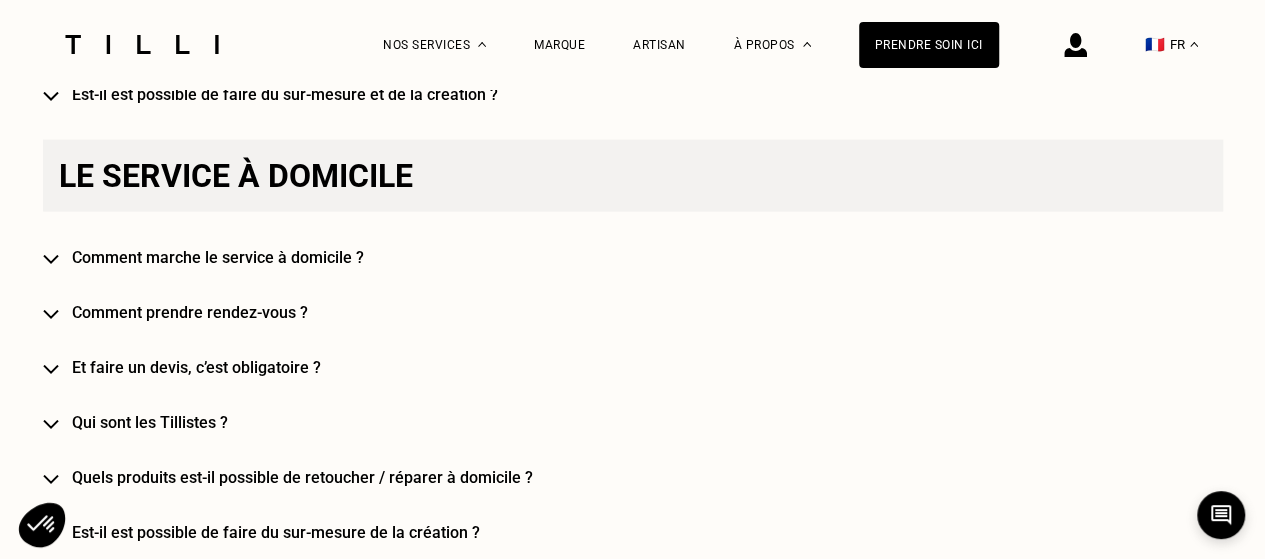 scroll, scrollTop: 2004, scrollLeft: 0, axis: vertical 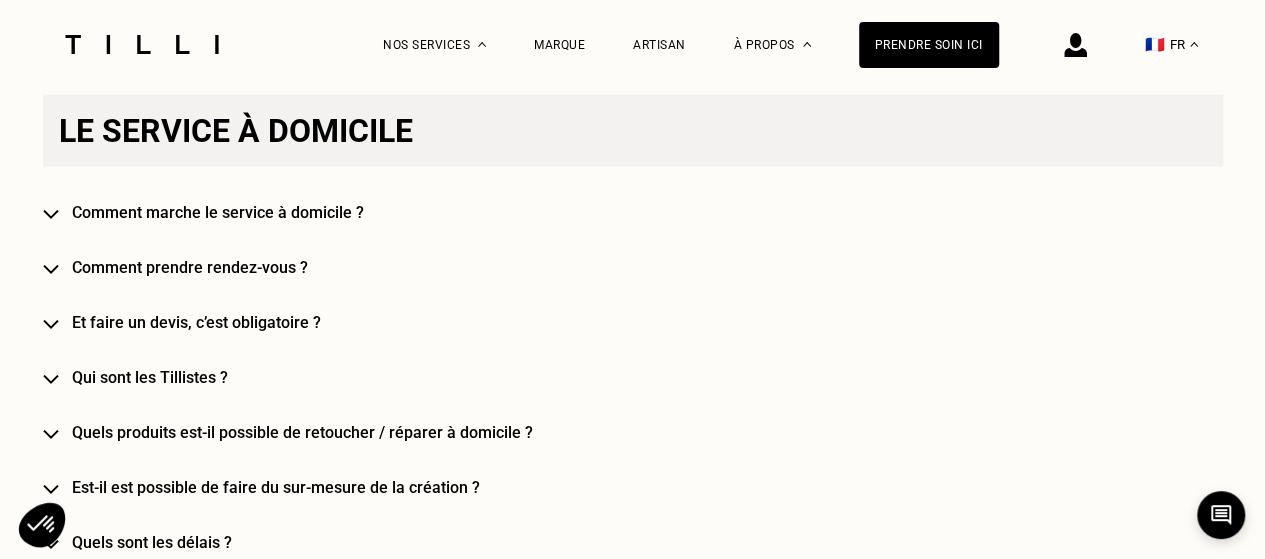 type on "75018" 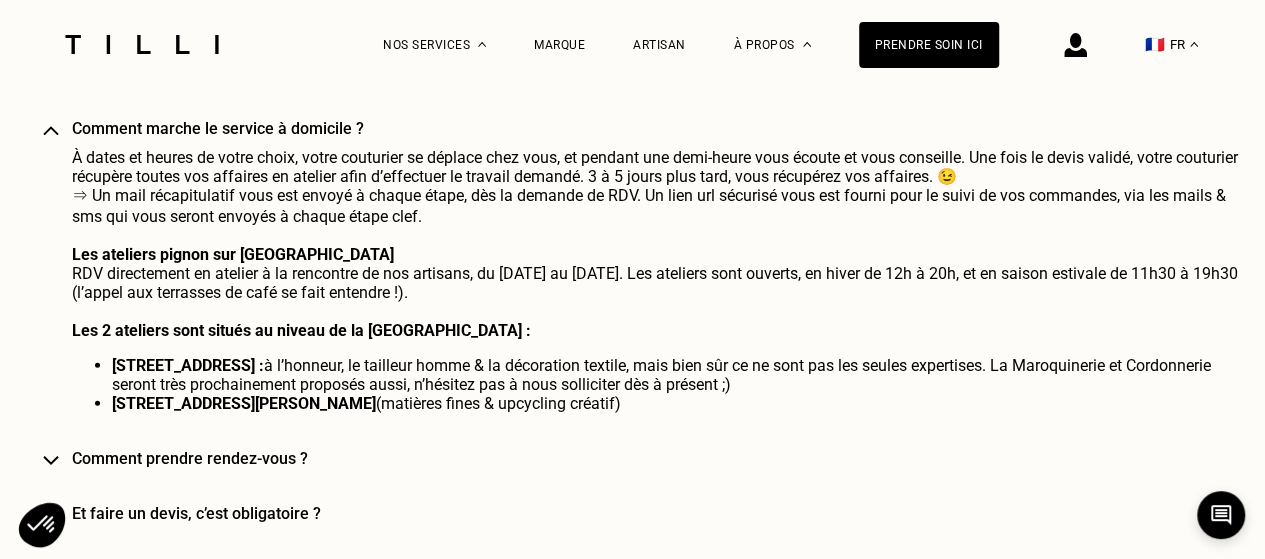 scroll, scrollTop: 2204, scrollLeft: 0, axis: vertical 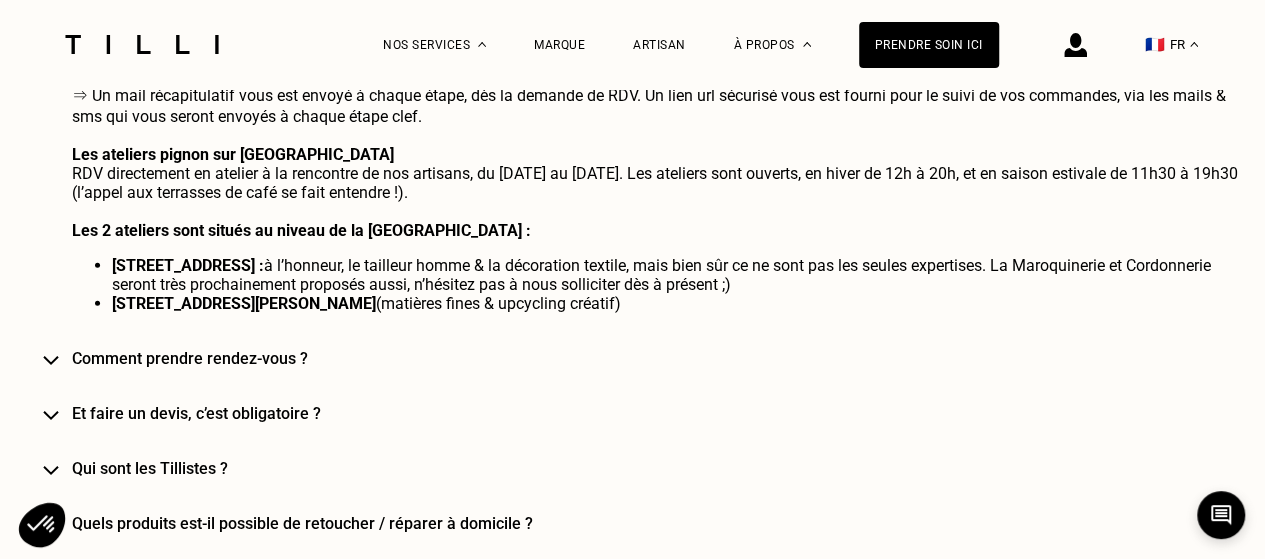 click on "Comment prendre rendez-vous ?" at bounding box center [662, 358] 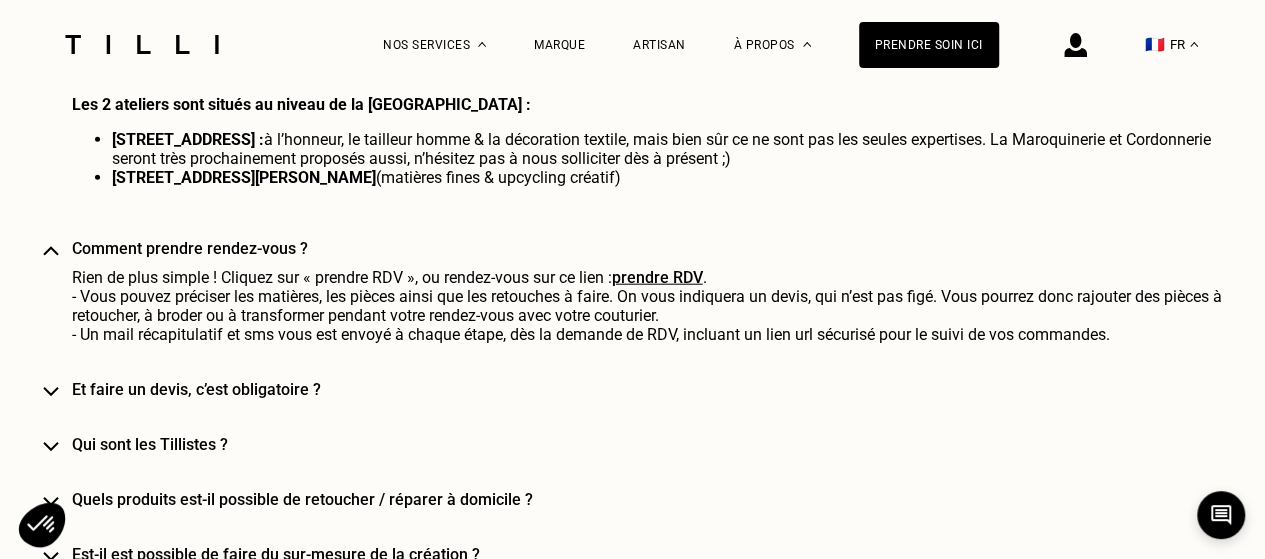 scroll, scrollTop: 2404, scrollLeft: 0, axis: vertical 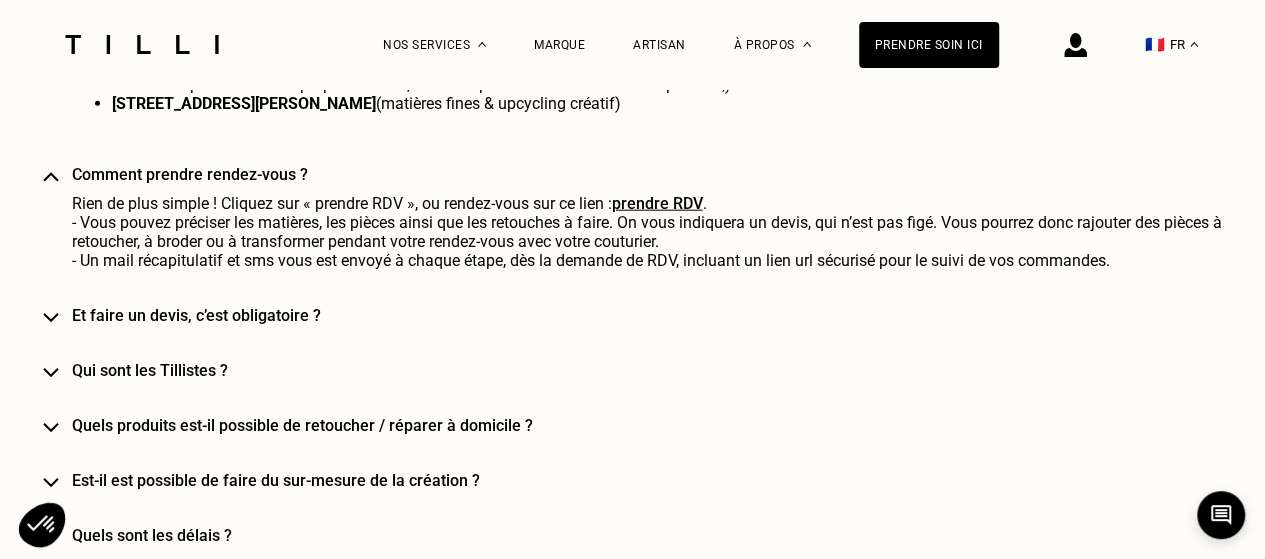 click on "Et faire un devis, c’est obligatoire ?" at bounding box center (662, 315) 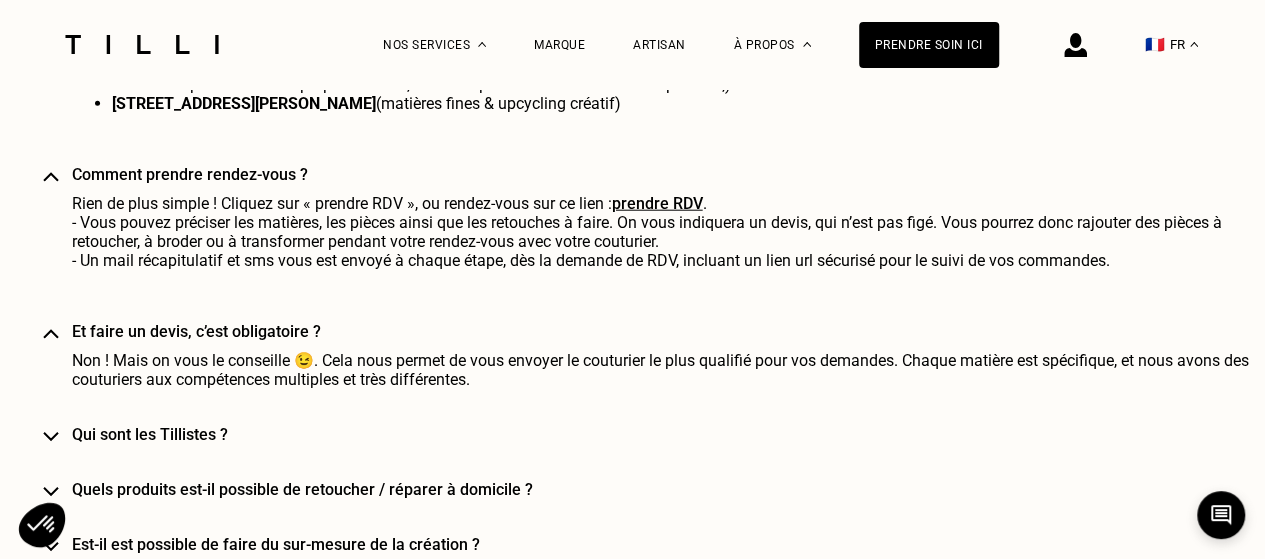 click on "Qui sont les Tillistes ?" at bounding box center [662, 434] 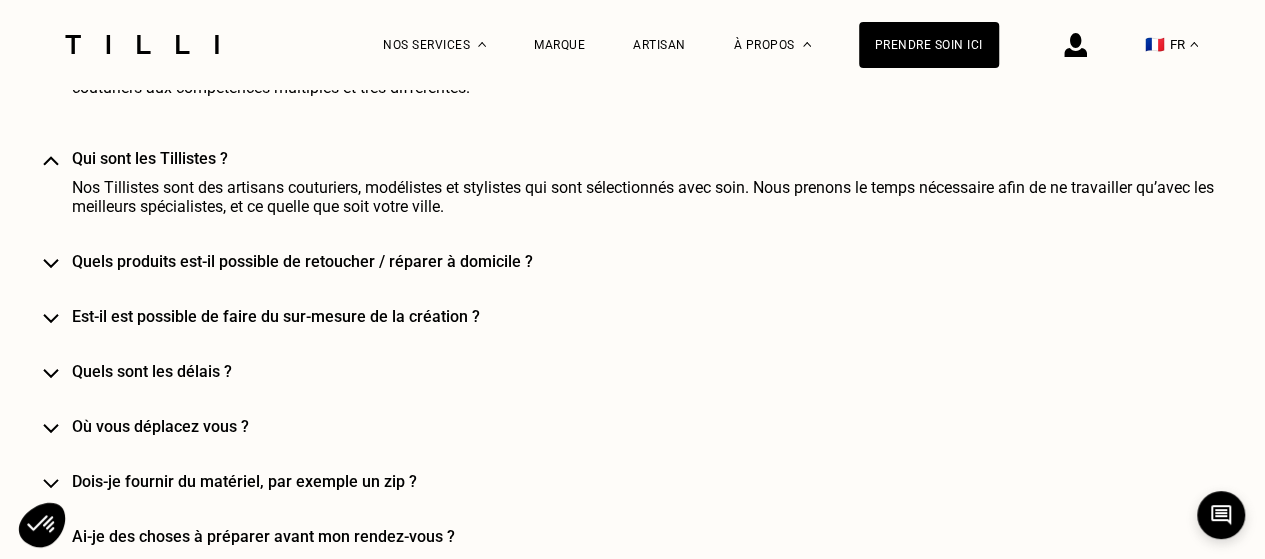 scroll, scrollTop: 2704, scrollLeft: 0, axis: vertical 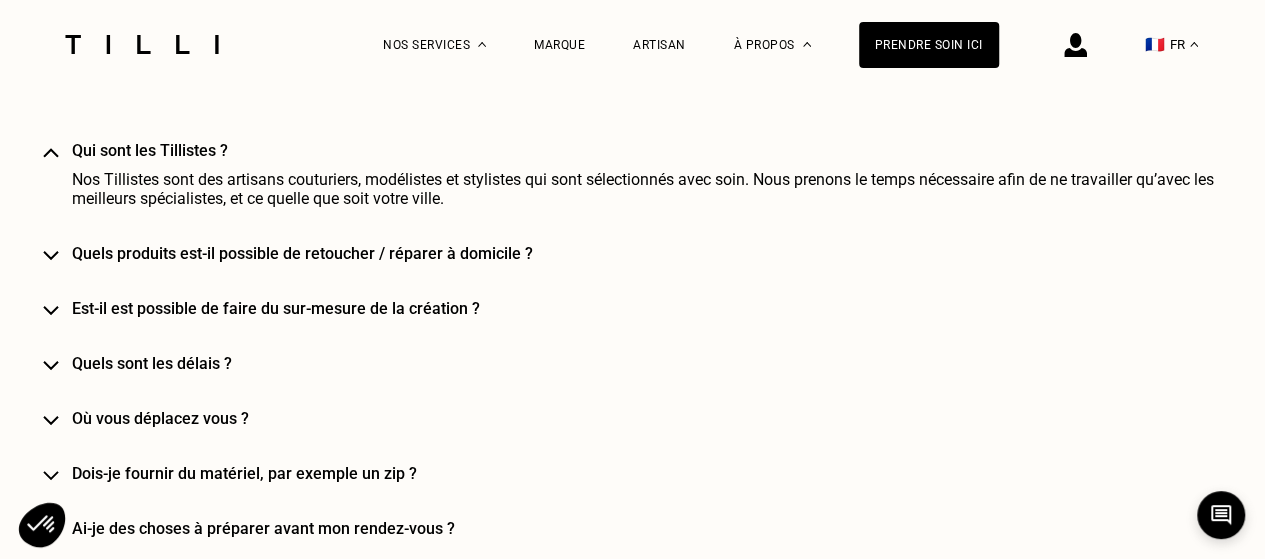 click on "Quels produits est-il possible de retoucher / réparer à domicile ?" at bounding box center [662, 253] 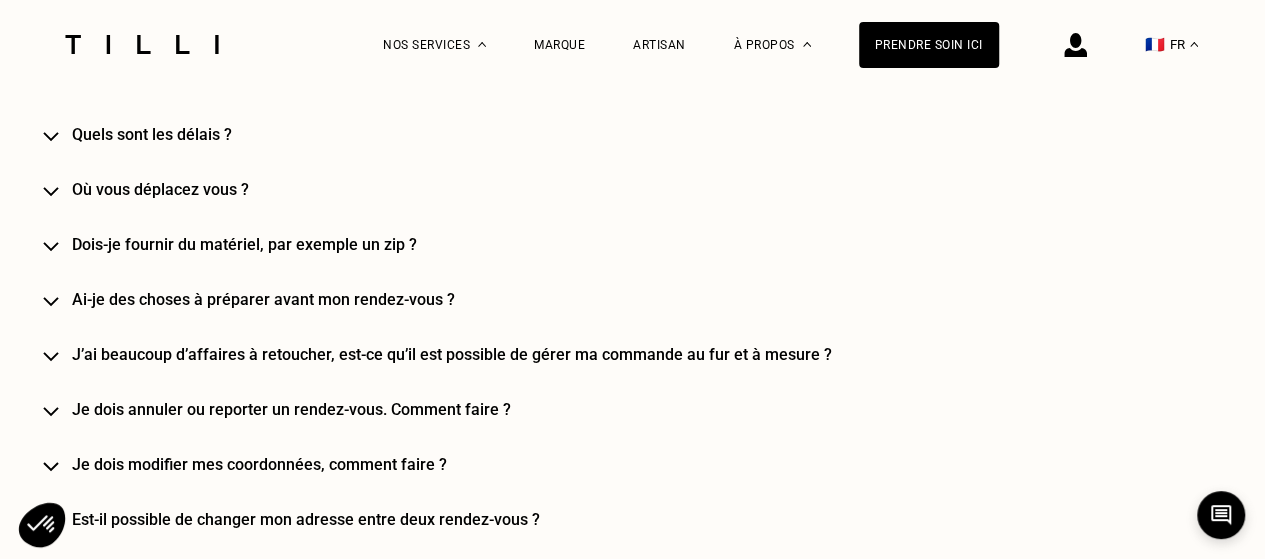 scroll, scrollTop: 3004, scrollLeft: 0, axis: vertical 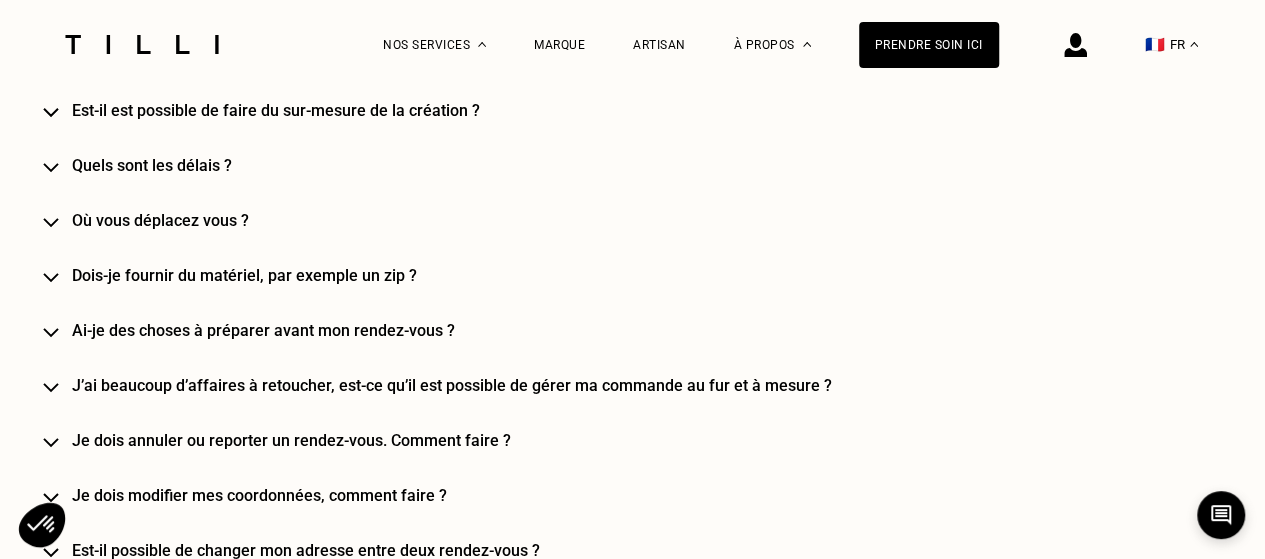 click on "Quels sont les délais ?" at bounding box center [662, 165] 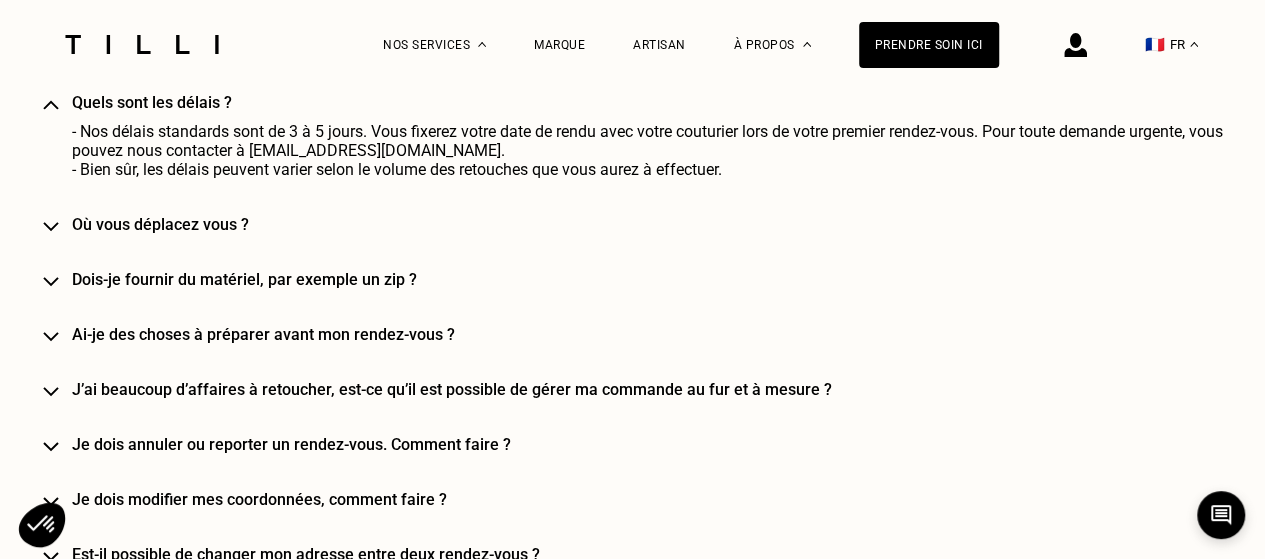 scroll, scrollTop: 3204, scrollLeft: 0, axis: vertical 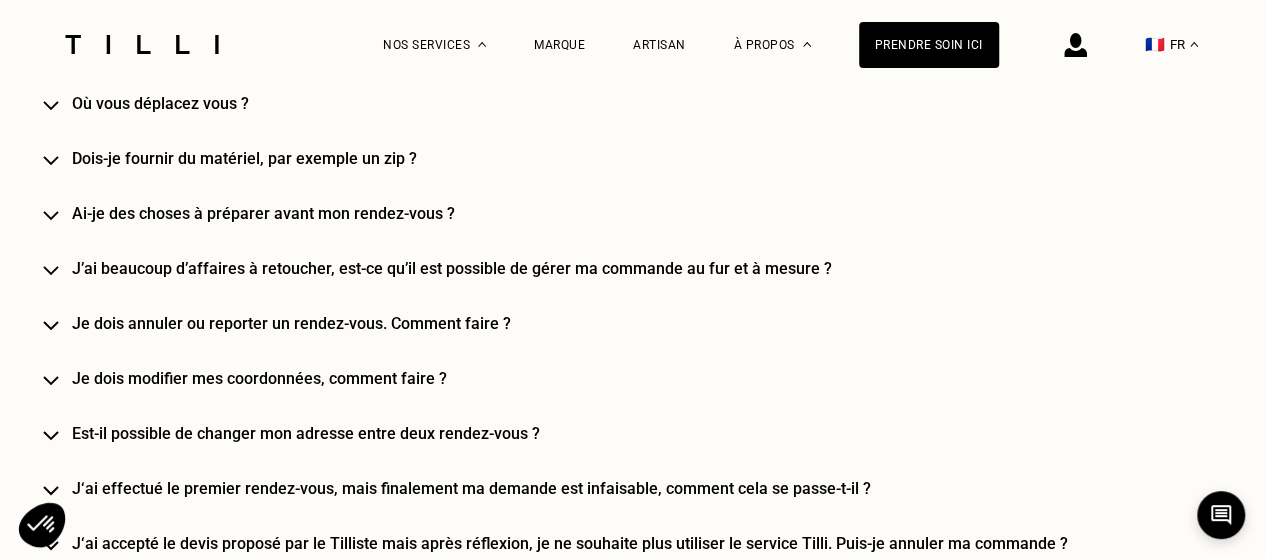 click on "J’ai beaucoup d’affaires à retoucher, est-ce qu’il est possible de gérer ma commande au fur et à mesure ?" at bounding box center [662, 268] 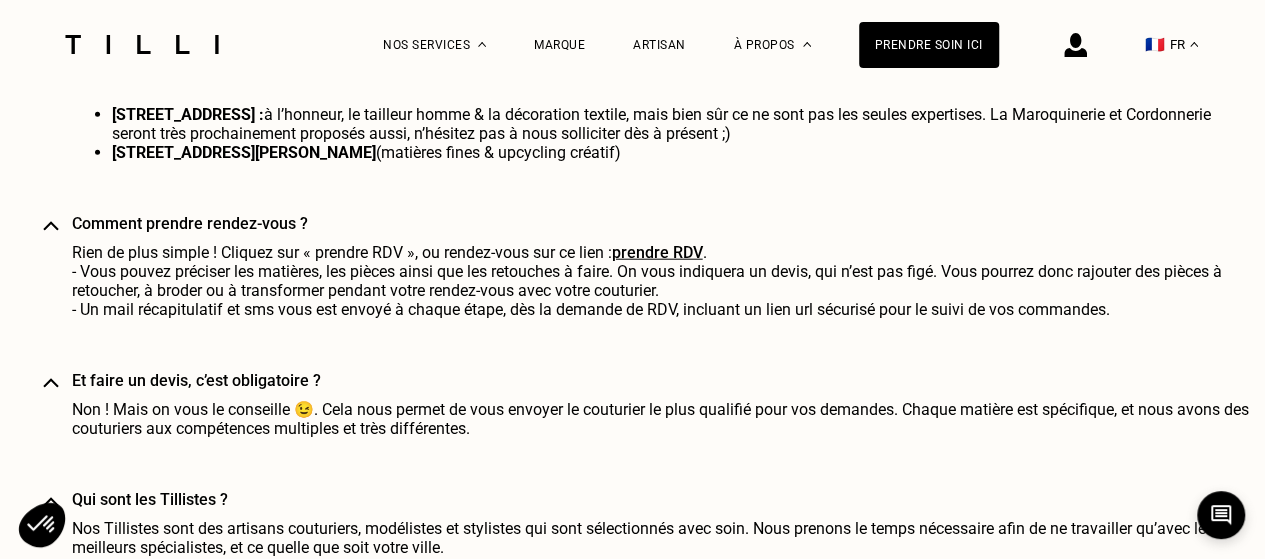 scroll, scrollTop: 2104, scrollLeft: 0, axis: vertical 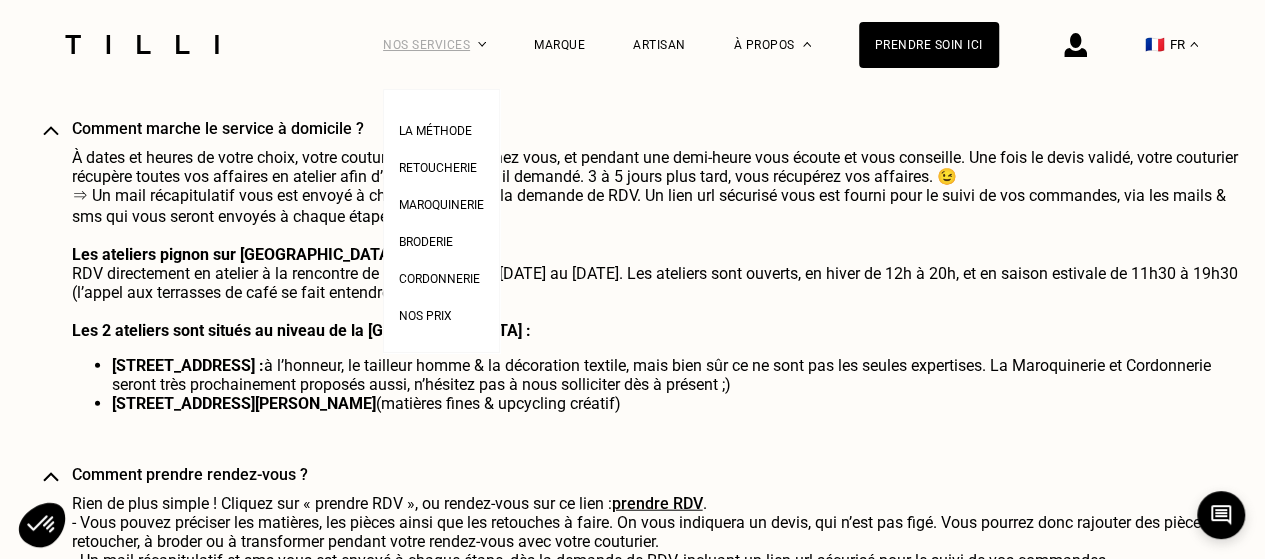 click on "Nos services" at bounding box center [434, 44] 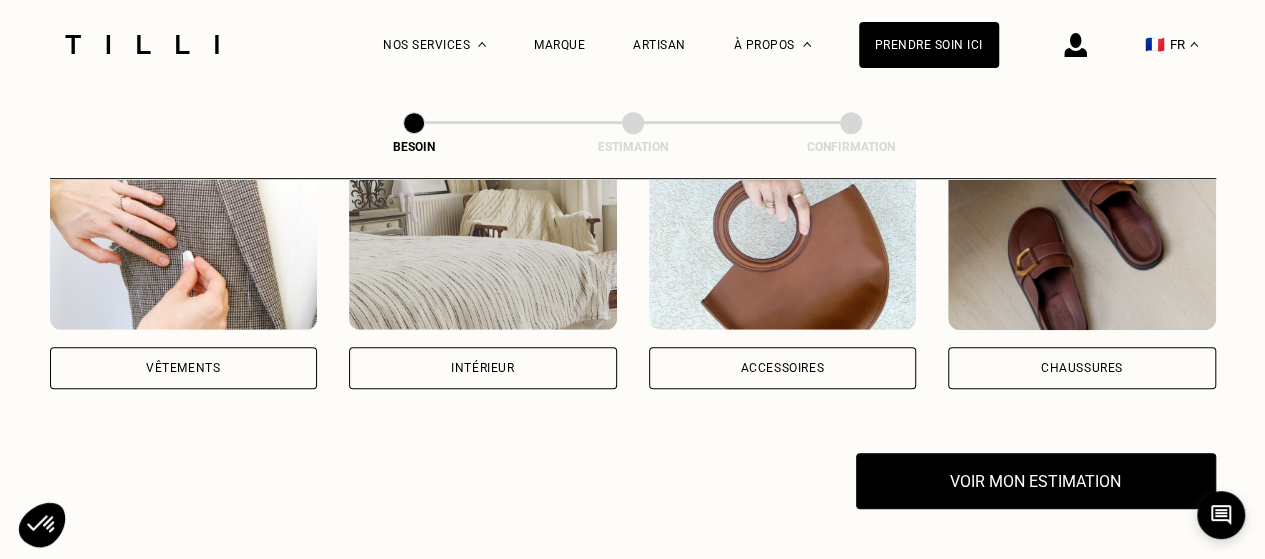 scroll, scrollTop: 400, scrollLeft: 0, axis: vertical 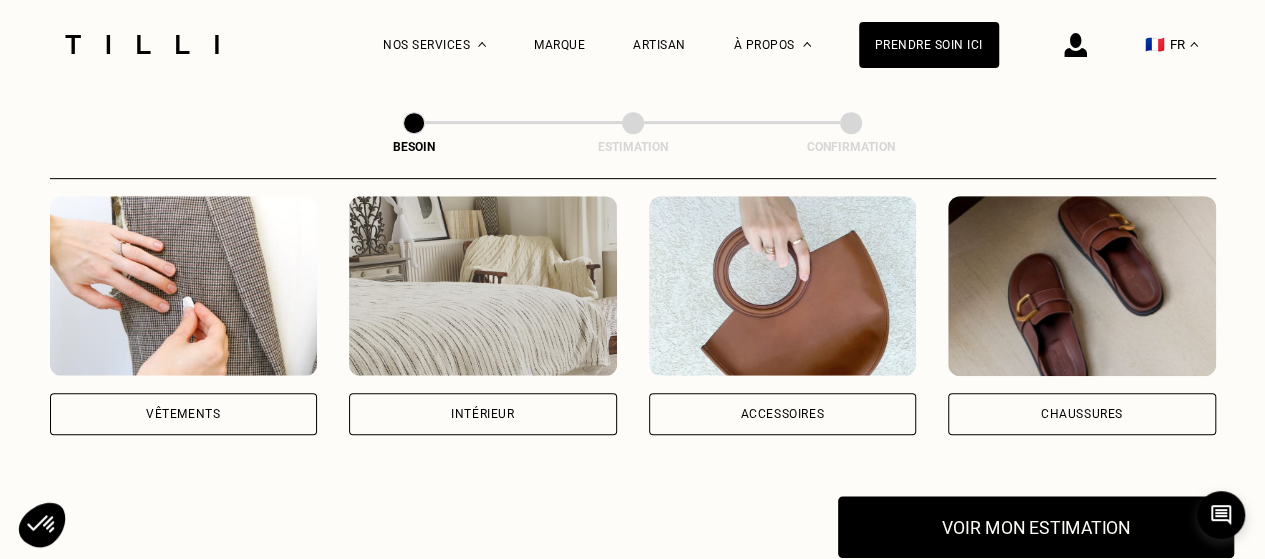click on "Voir mon estimation" at bounding box center (1036, 527) 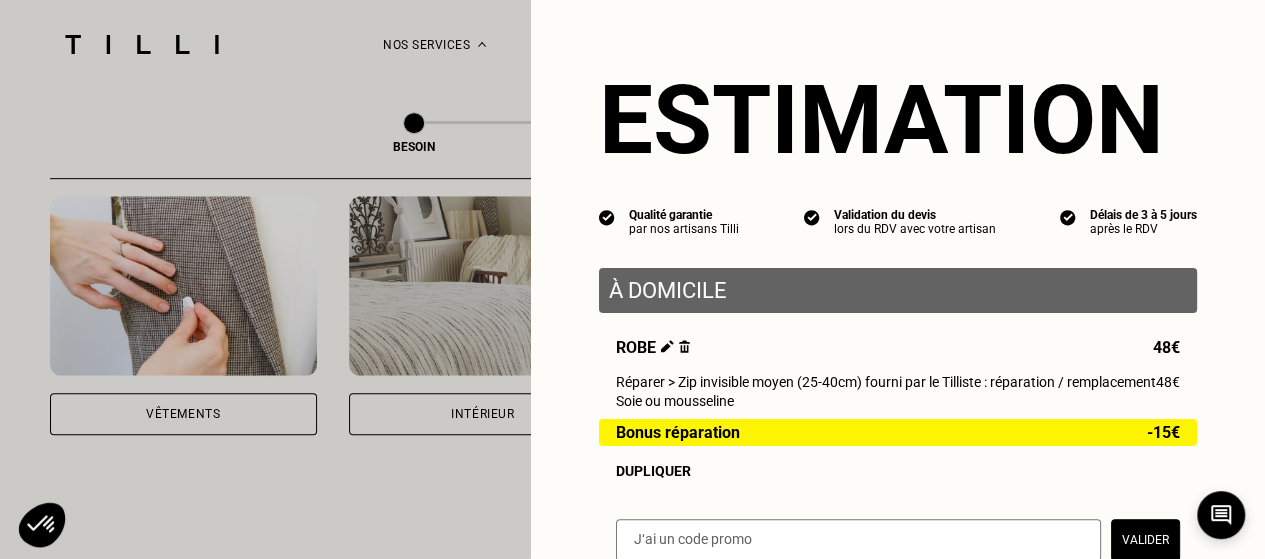 scroll, scrollTop: 252, scrollLeft: 0, axis: vertical 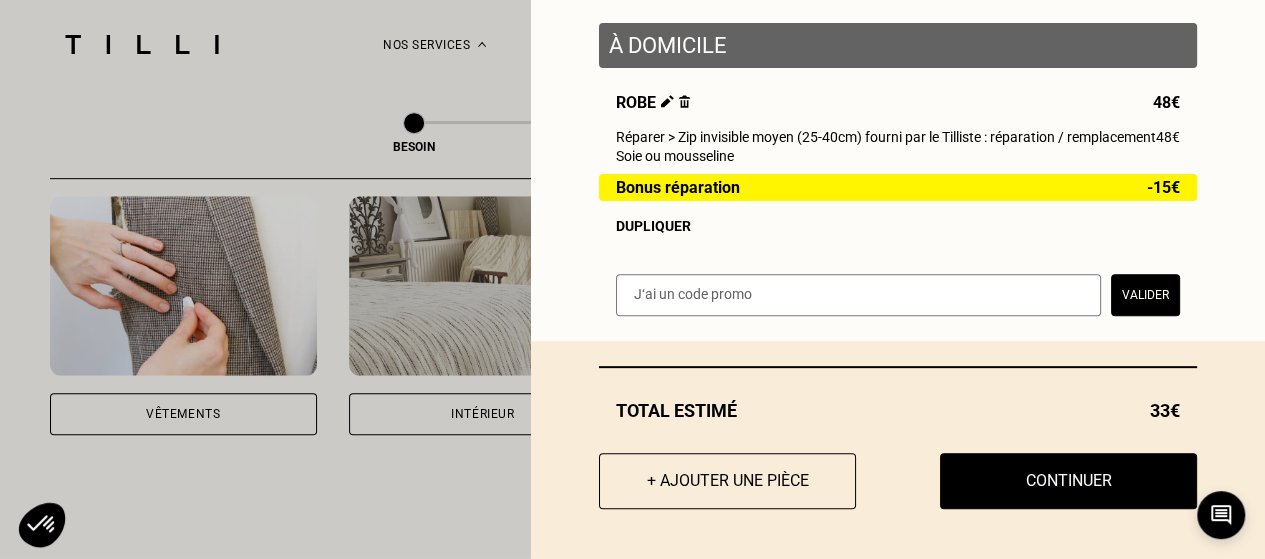 click at bounding box center (858, 295) 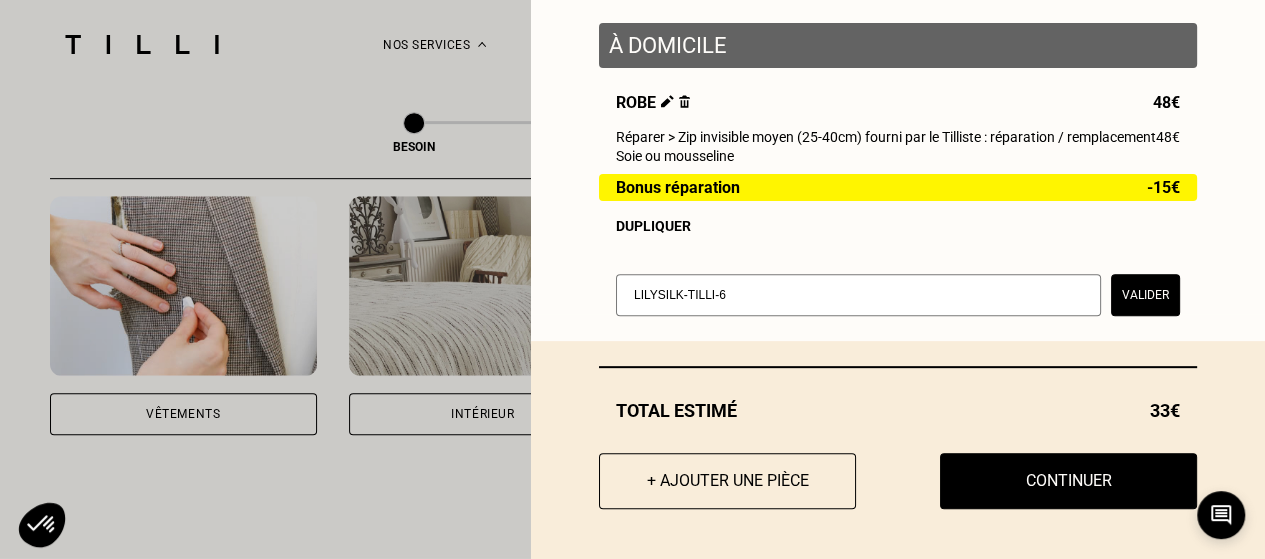 type on "LILYSILK-TILLI-6" 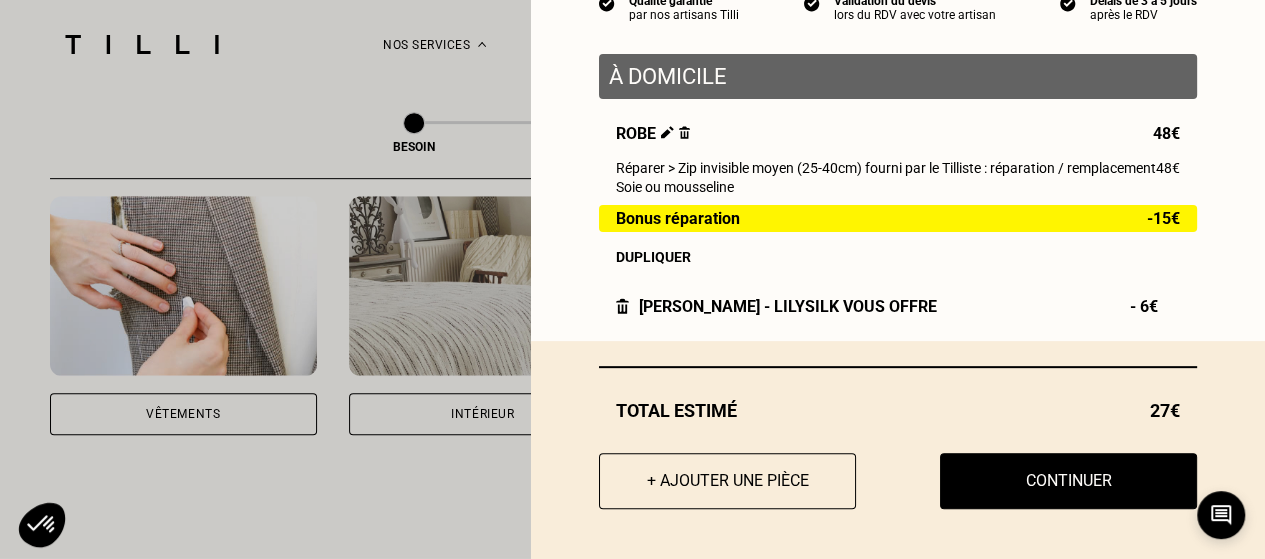 scroll, scrollTop: 222, scrollLeft: 0, axis: vertical 